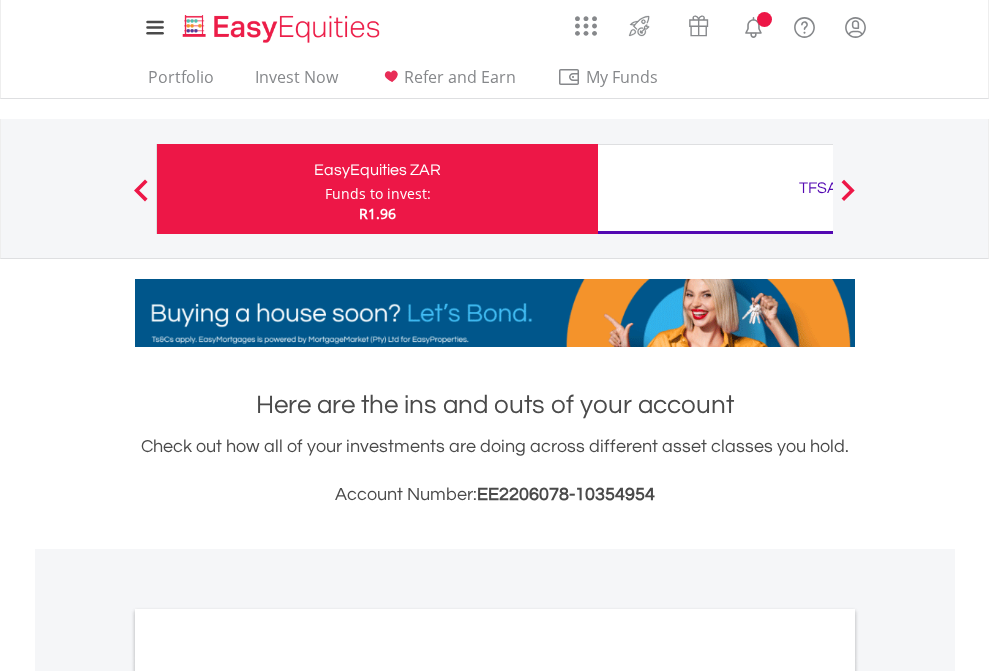 scroll, scrollTop: 0, scrollLeft: 0, axis: both 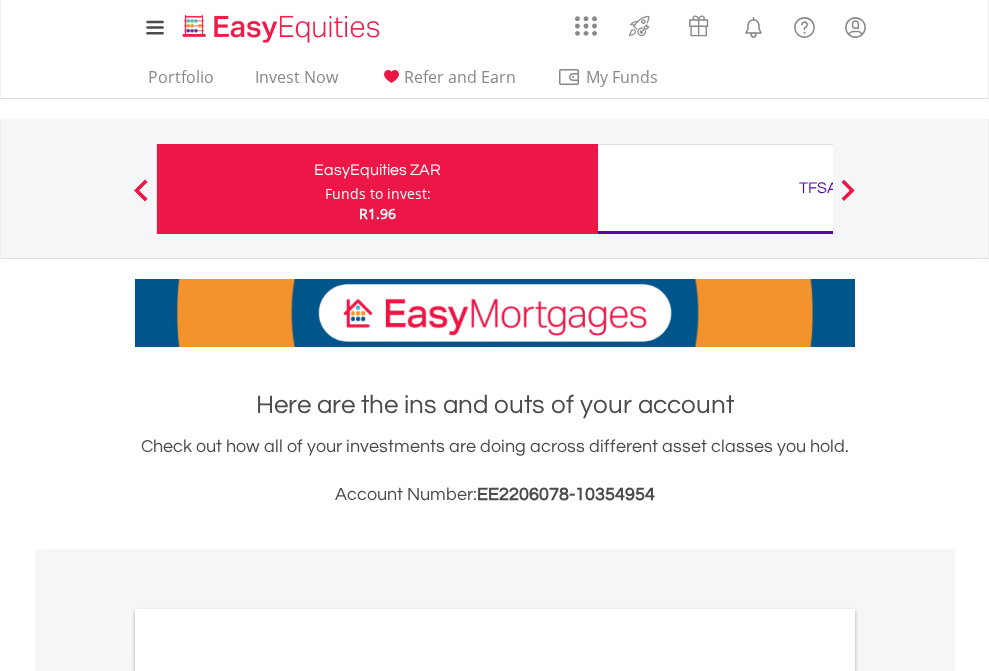 click on "Funds to invest:" at bounding box center [378, 194] 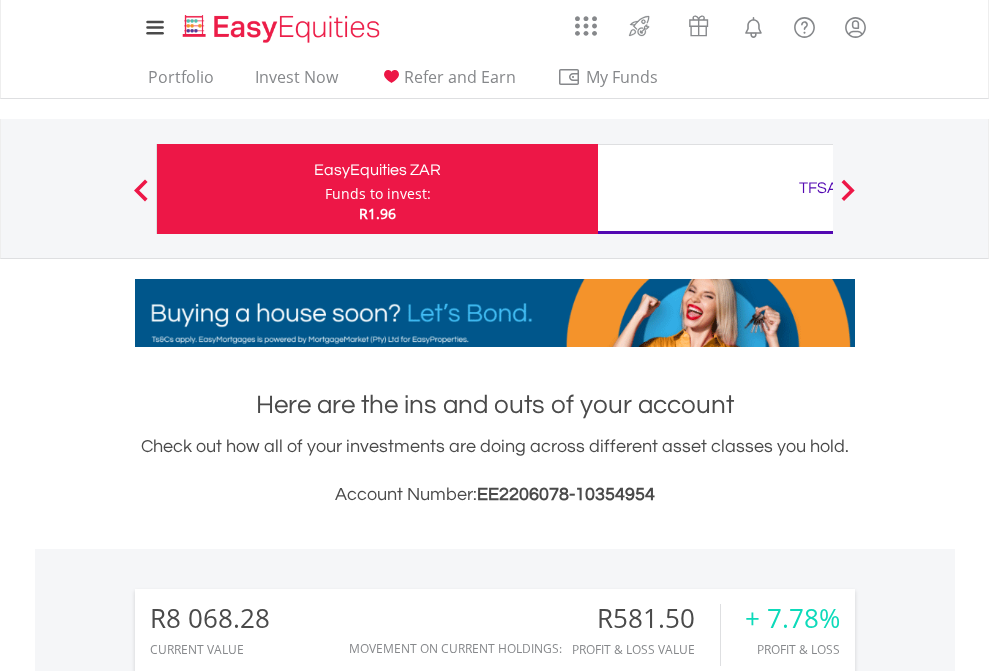 scroll, scrollTop: 999808, scrollLeft: 999687, axis: both 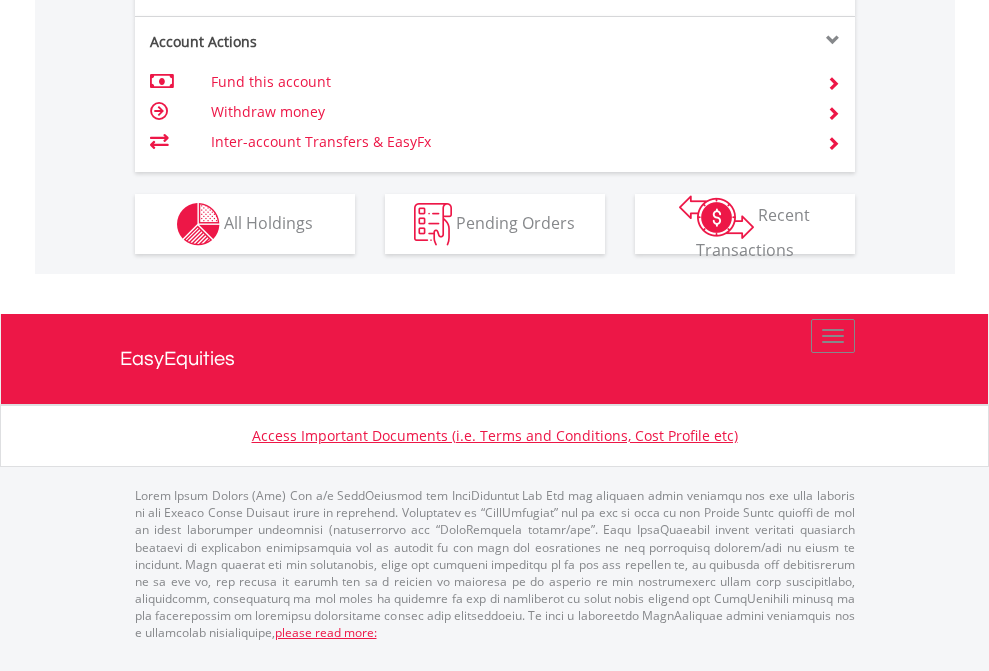 click on "Investment types" at bounding box center (706, -337) 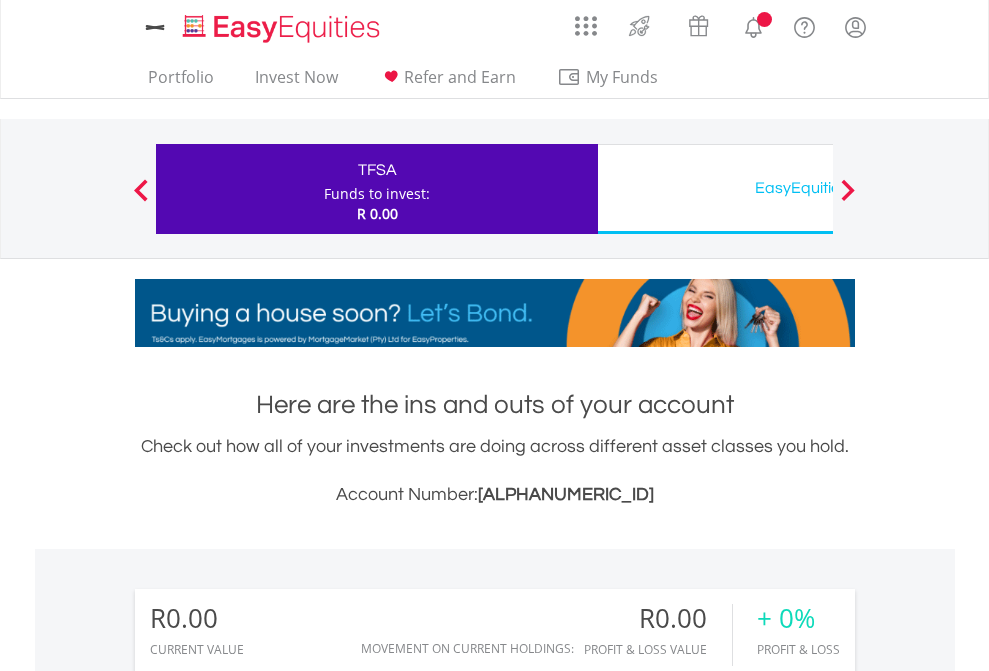 scroll, scrollTop: 0, scrollLeft: 0, axis: both 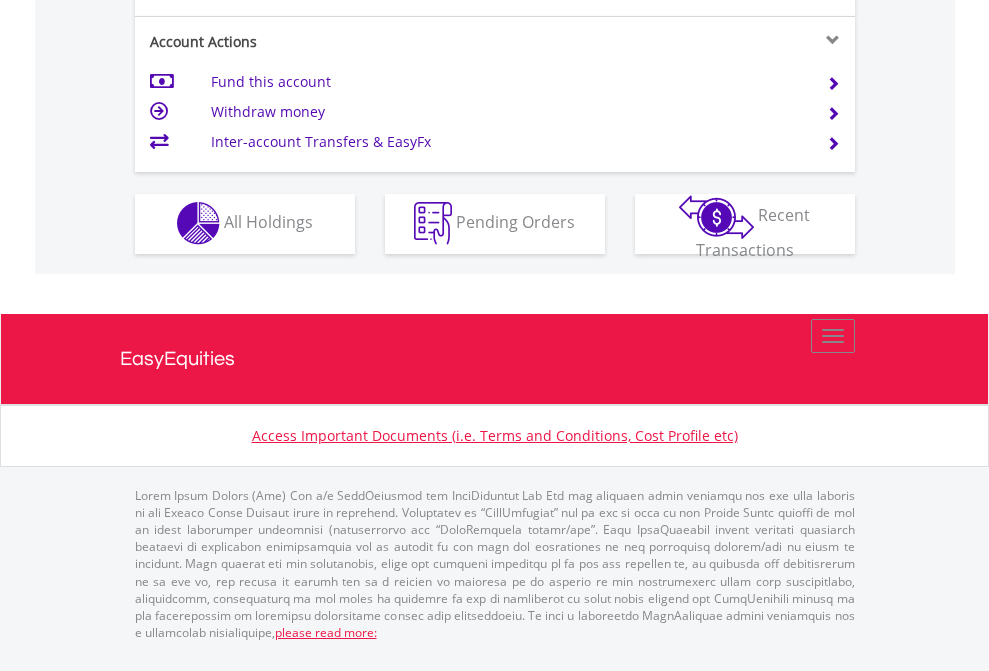 click on "Investment types" at bounding box center (706, -353) 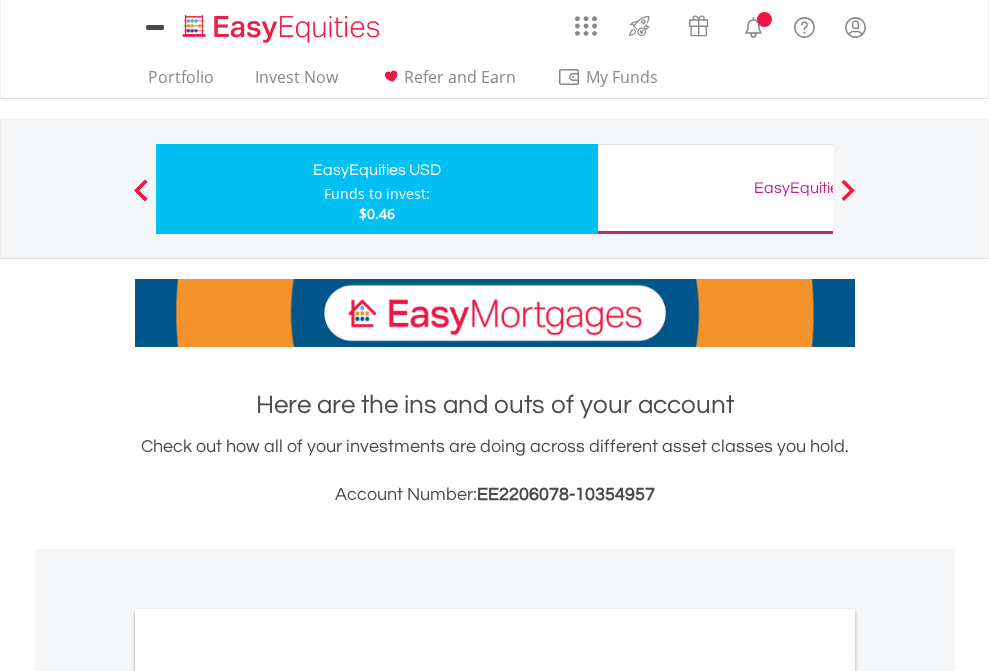 scroll, scrollTop: 0, scrollLeft: 0, axis: both 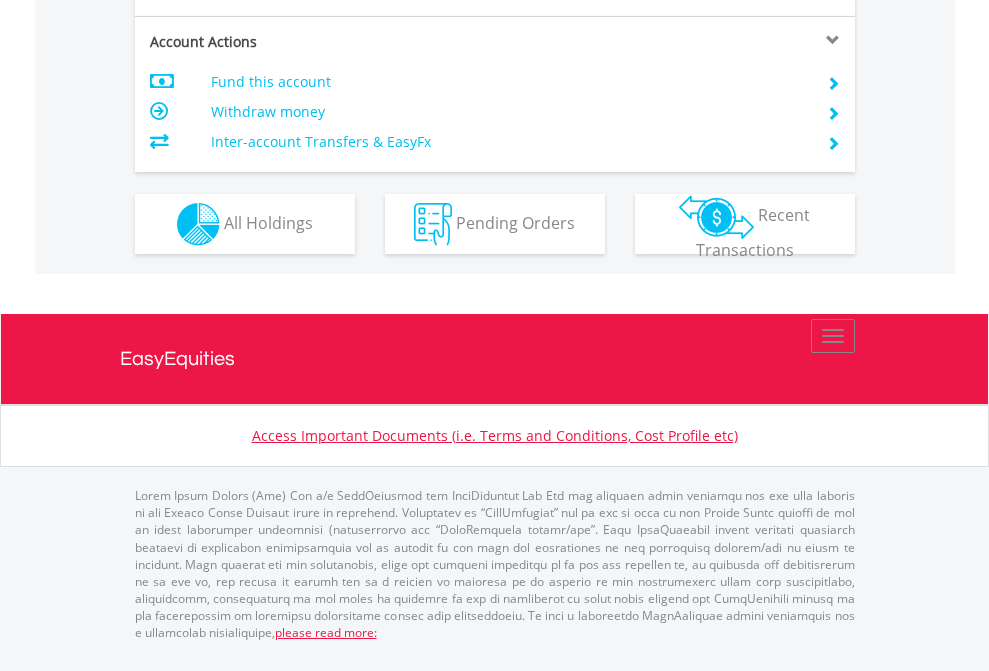 click on "Investment types" at bounding box center (706, -337) 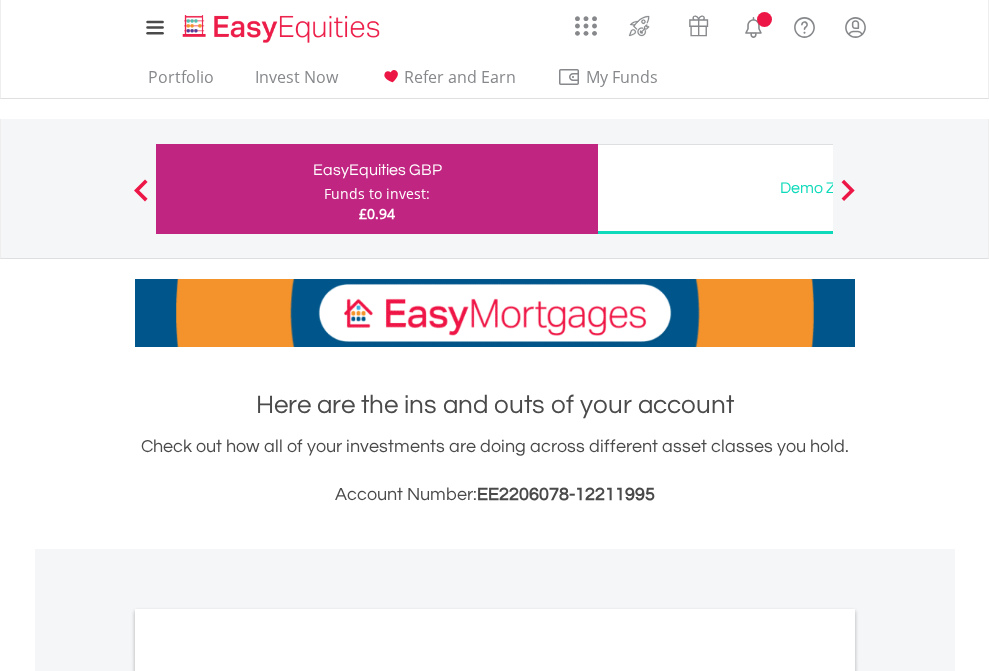 scroll, scrollTop: 0, scrollLeft: 0, axis: both 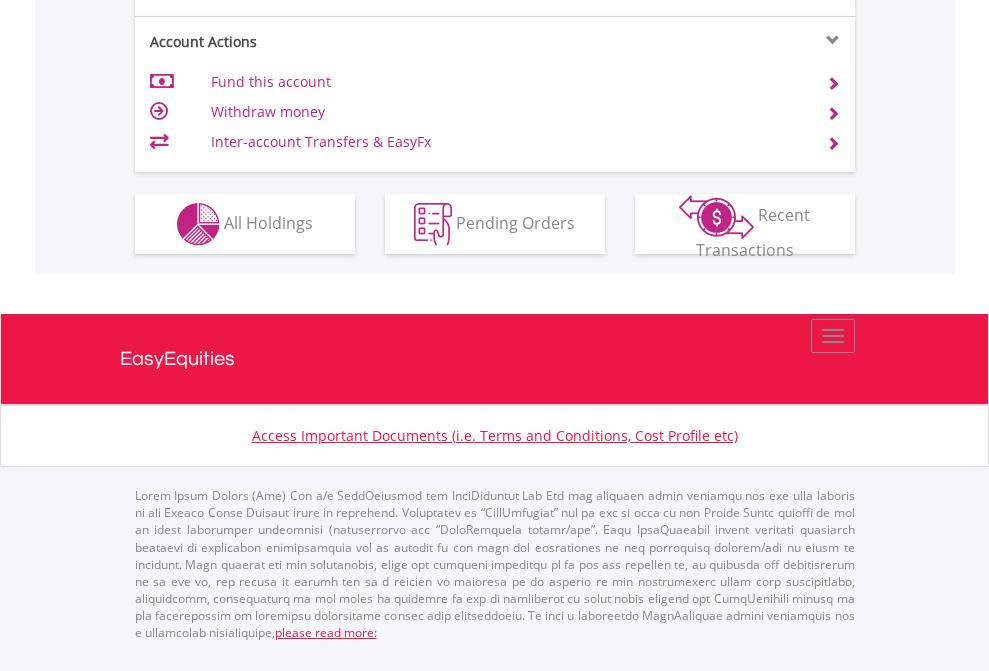click on "Investment types" at bounding box center (706, -337) 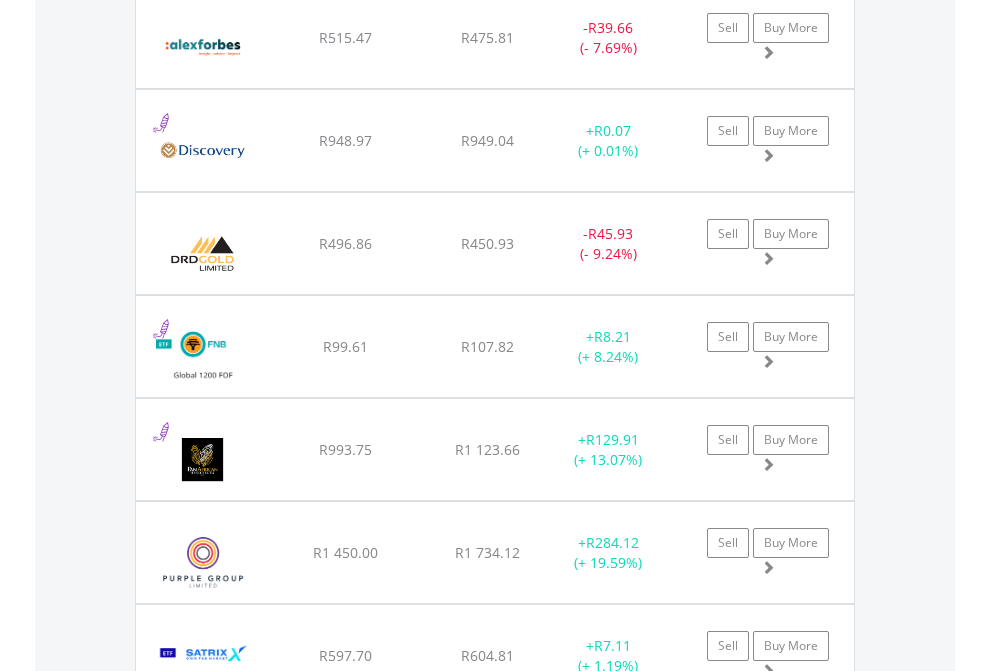 scroll, scrollTop: 2385, scrollLeft: 0, axis: vertical 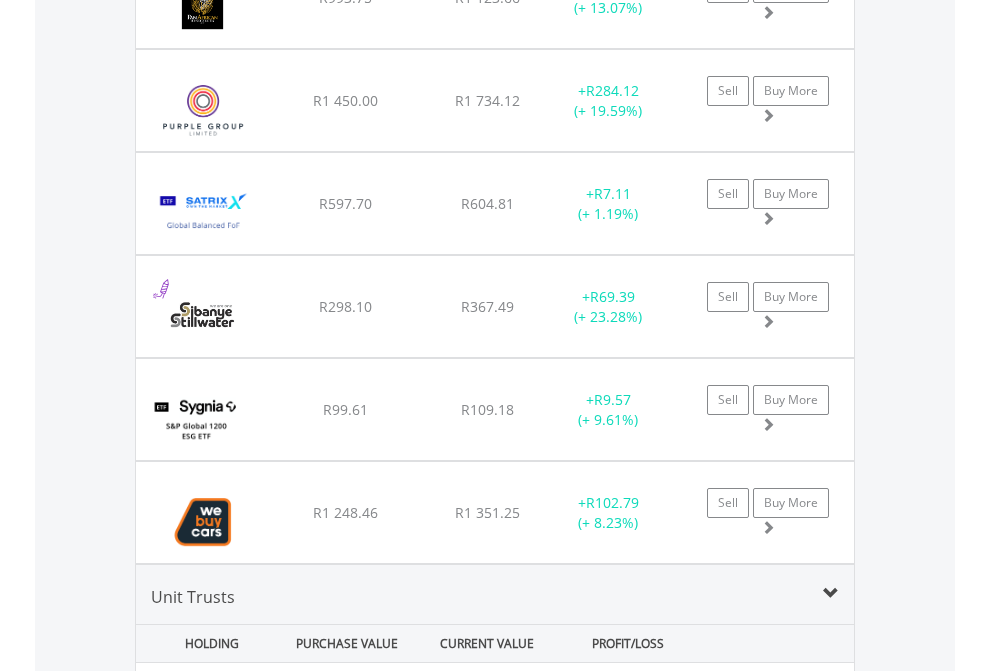 click on "TFSA" at bounding box center [818, -2197] 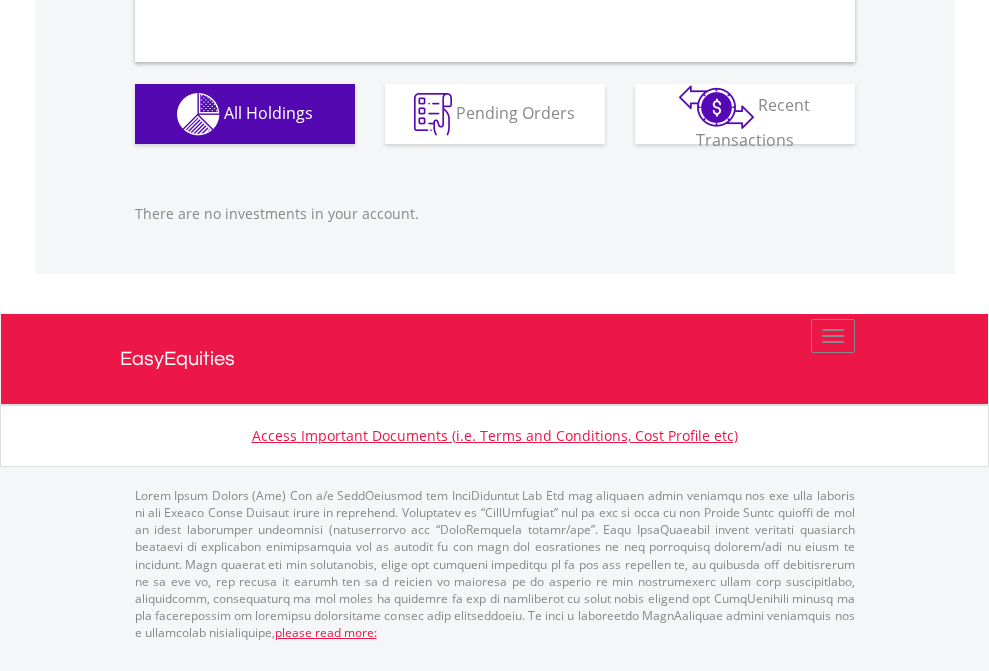 scroll, scrollTop: 1980, scrollLeft: 0, axis: vertical 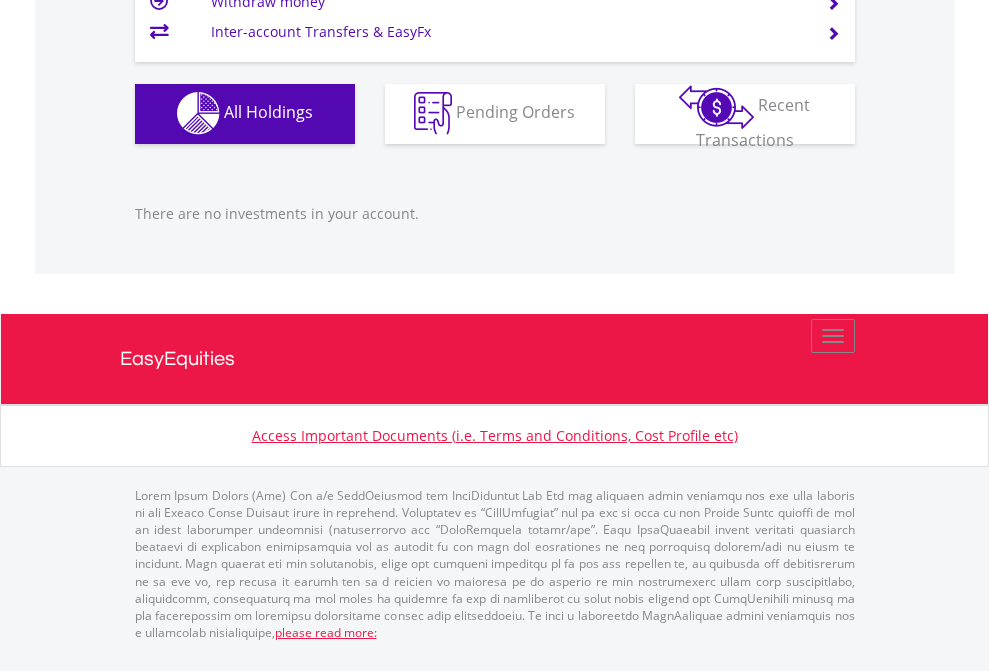 click on "EasyEquities USD" at bounding box center [818, -1142] 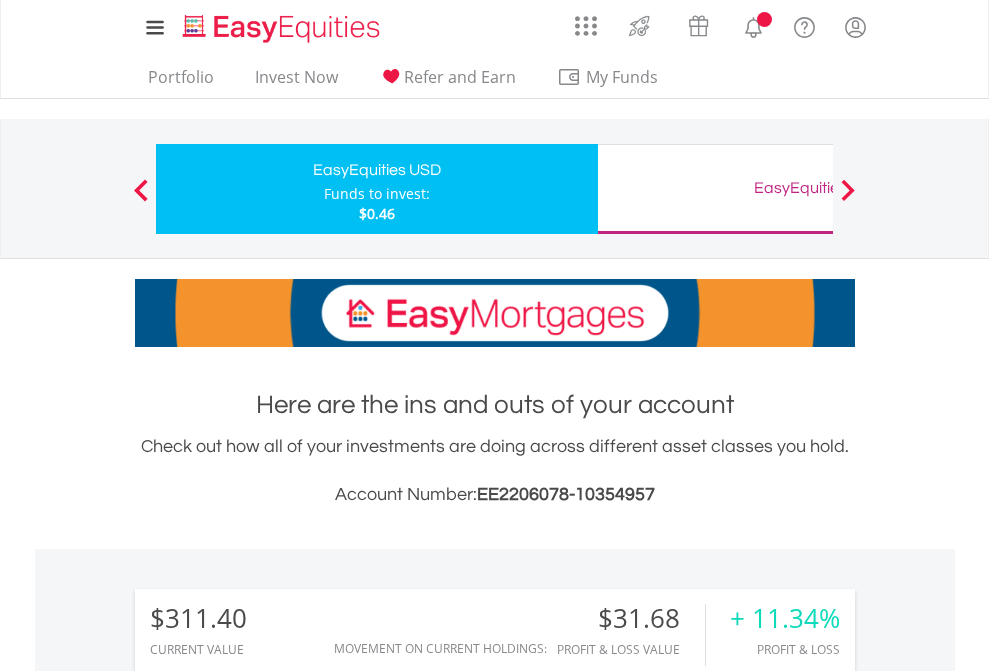 scroll, scrollTop: 0, scrollLeft: 0, axis: both 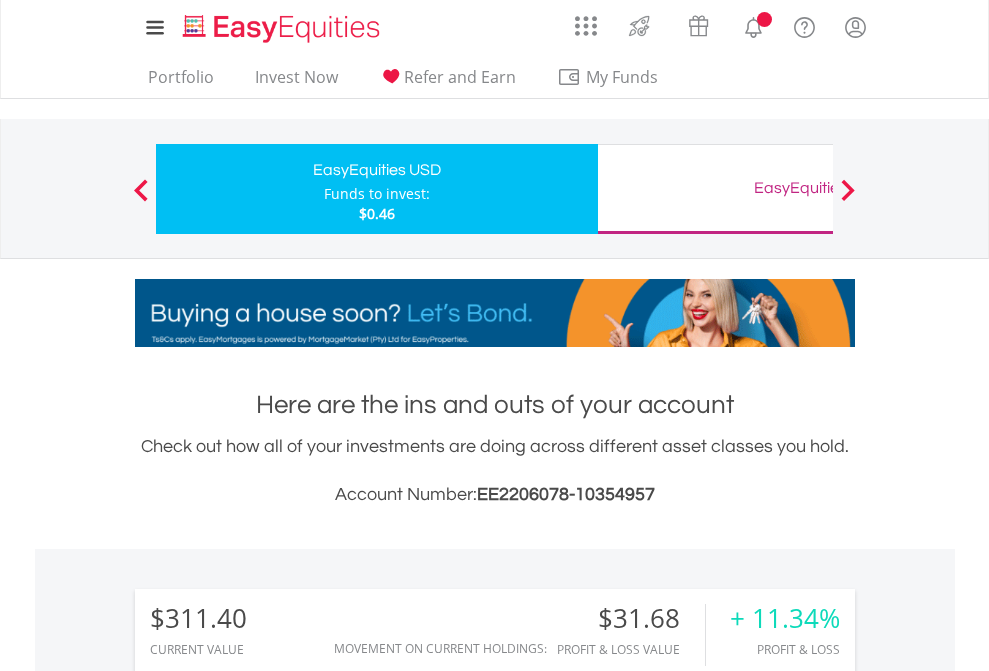 click on "All Holdings" at bounding box center [268, 1506] 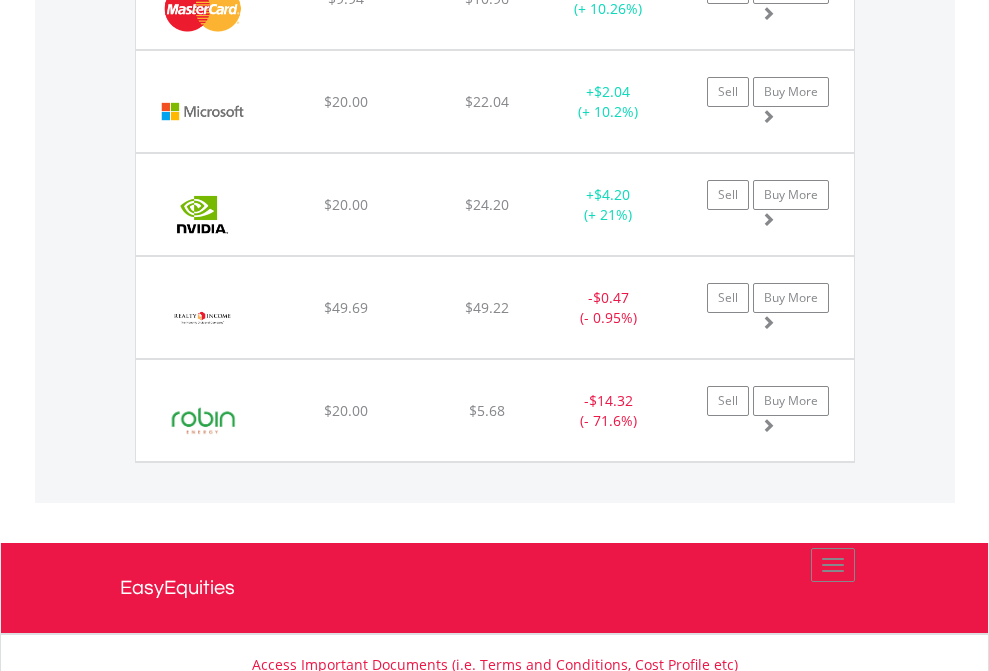 click on "EasyEquities GBP" at bounding box center [818, -2076] 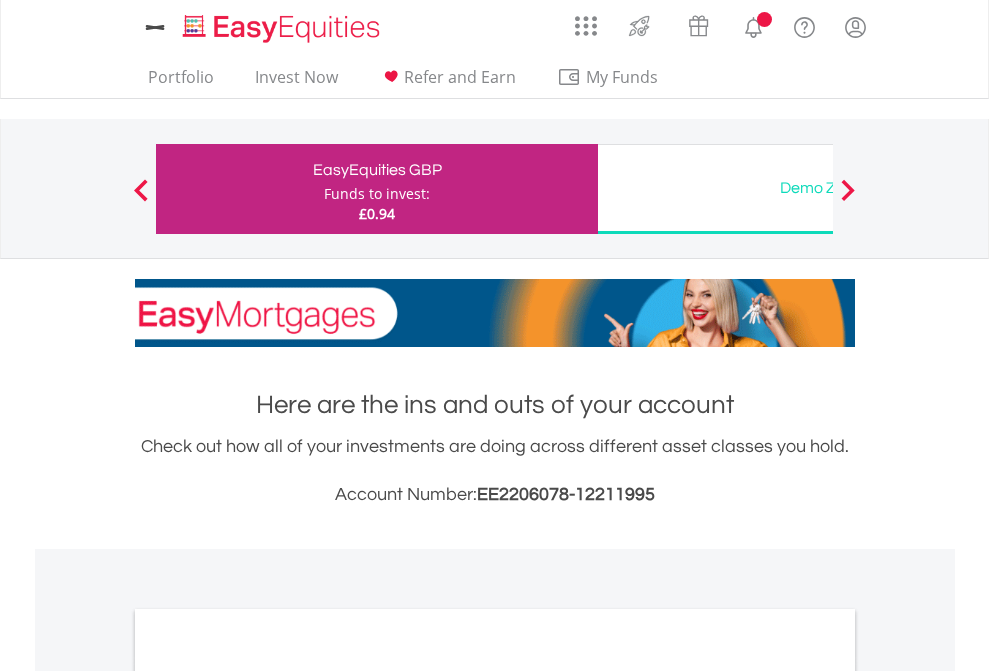 click on "All Holdings" at bounding box center [268, 1096] 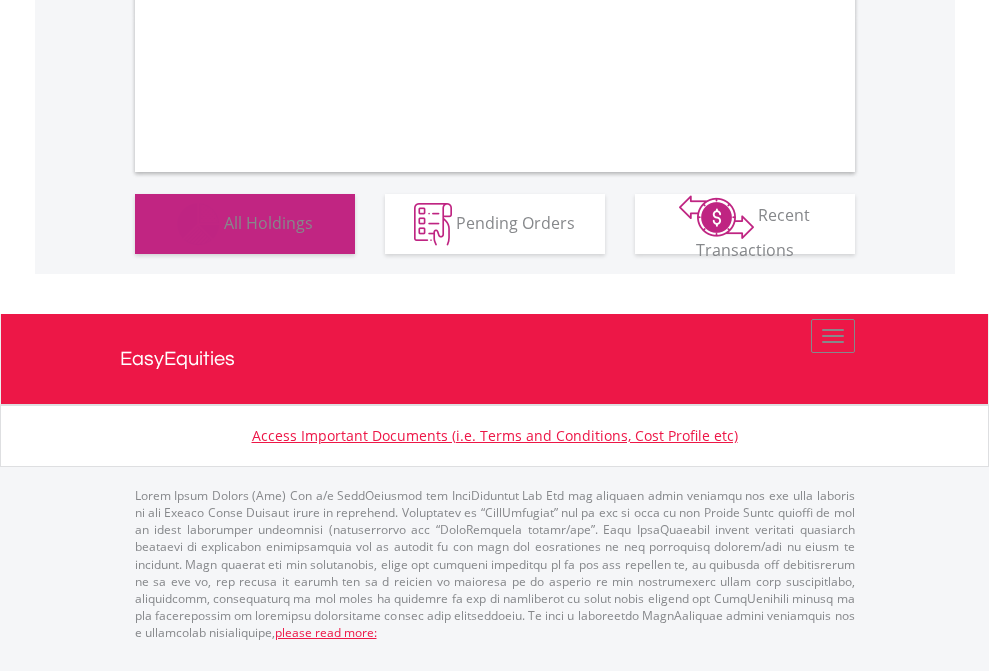 scroll, scrollTop: 1202, scrollLeft: 0, axis: vertical 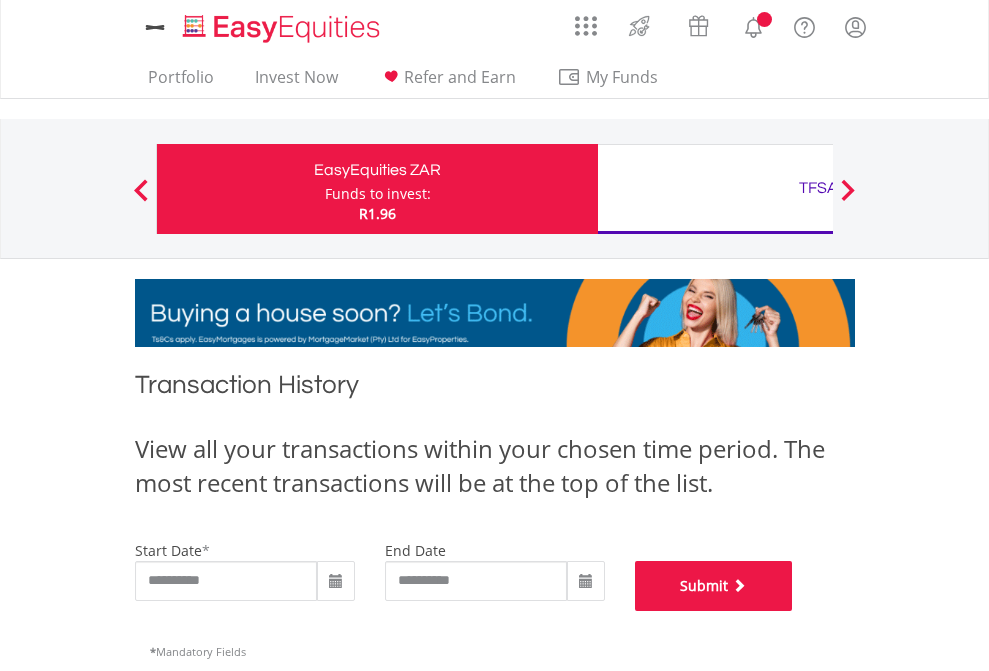 click on "Submit" at bounding box center [714, 586] 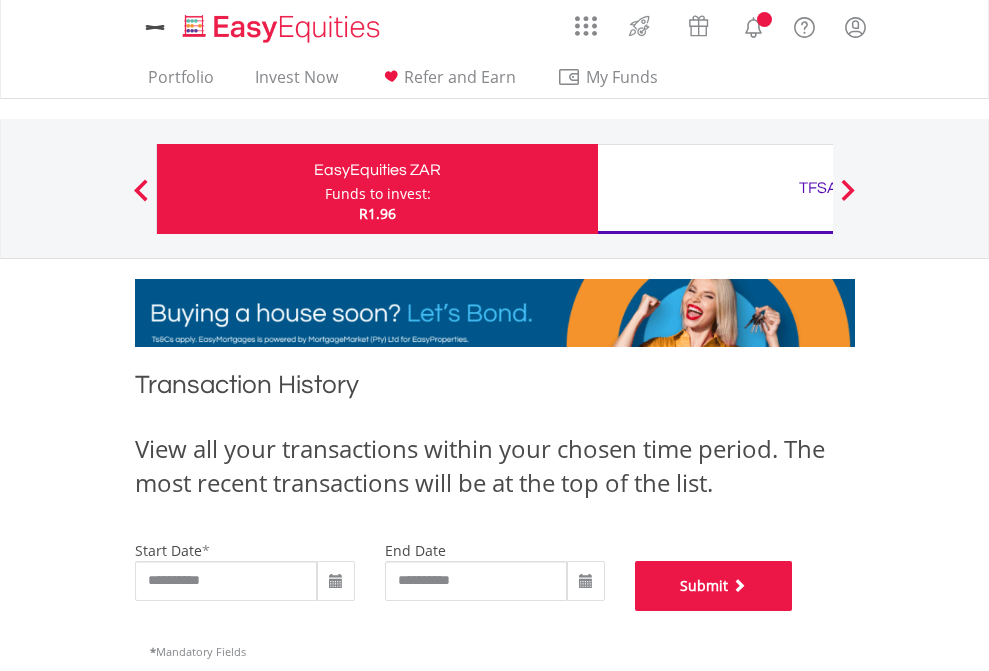 scroll, scrollTop: 811, scrollLeft: 0, axis: vertical 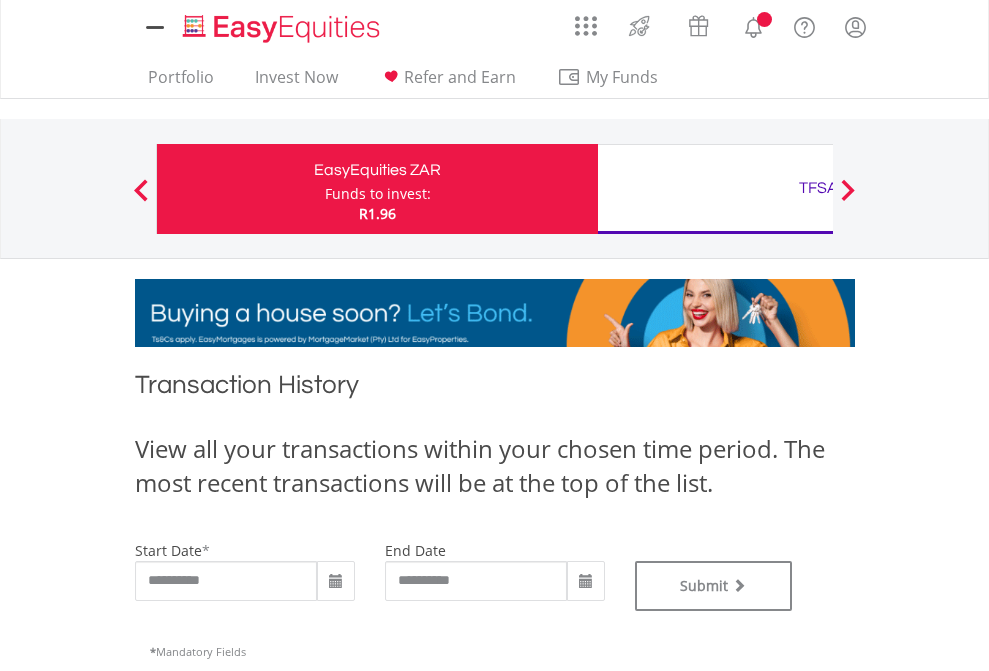 click on "TFSA" at bounding box center (818, 188) 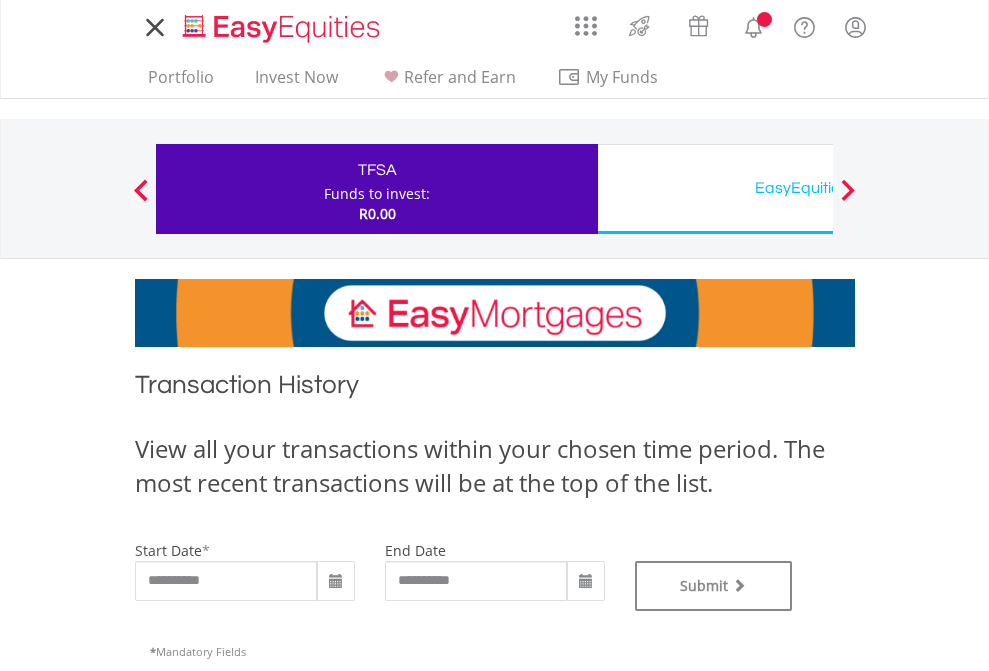 scroll, scrollTop: 0, scrollLeft: 0, axis: both 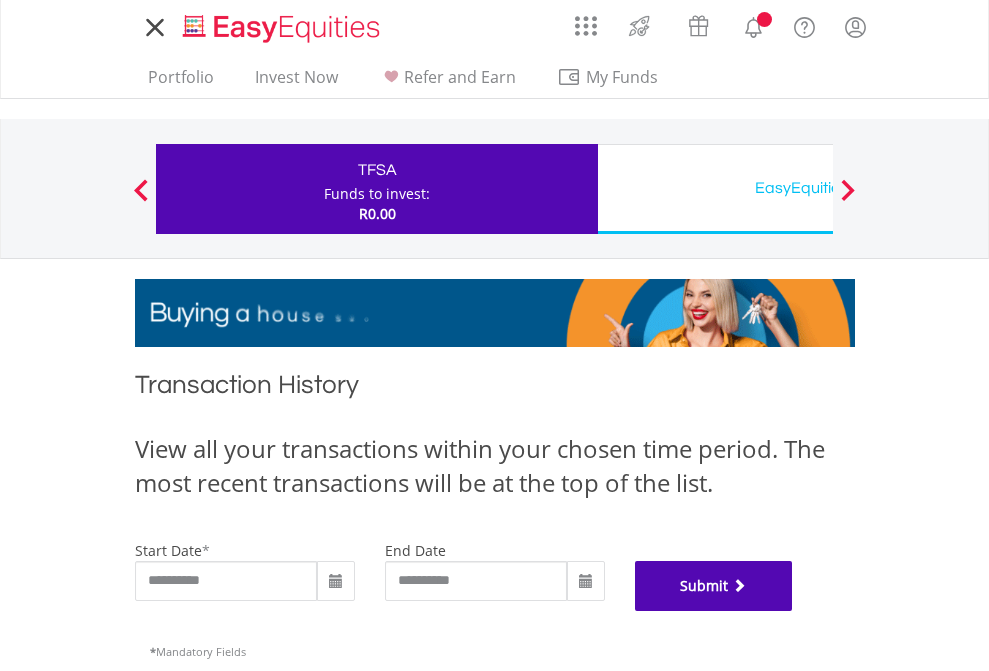 click on "Submit" at bounding box center [714, 586] 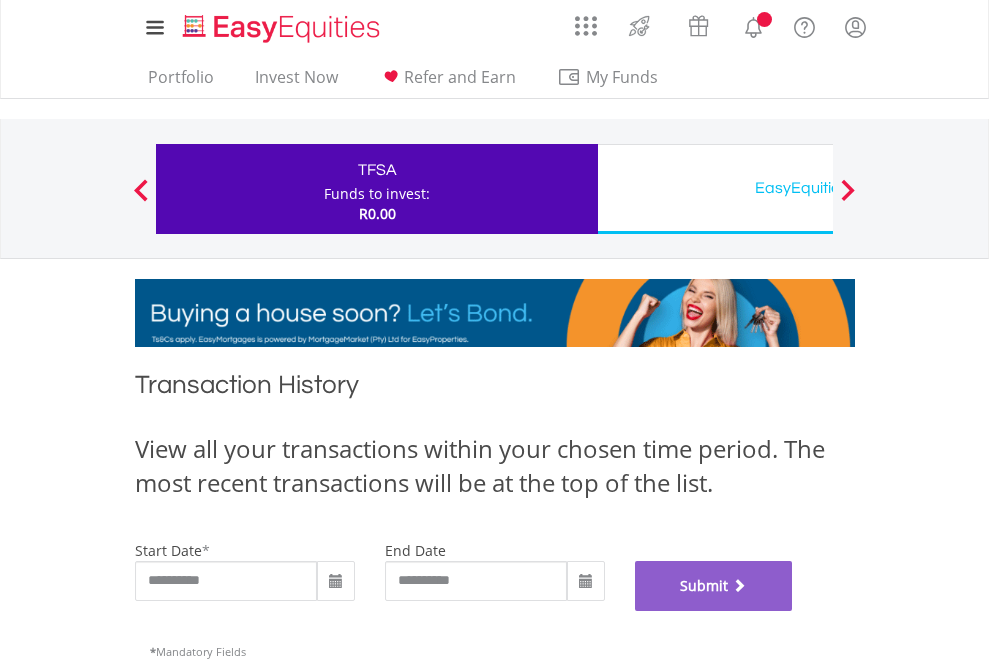 scroll, scrollTop: 811, scrollLeft: 0, axis: vertical 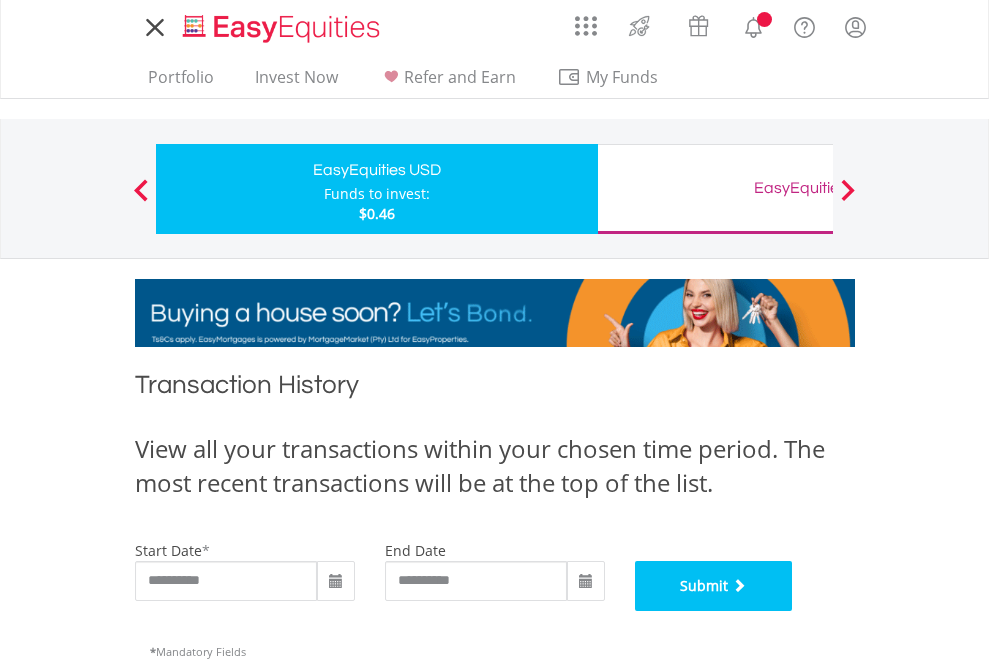 click on "Submit" at bounding box center (714, 586) 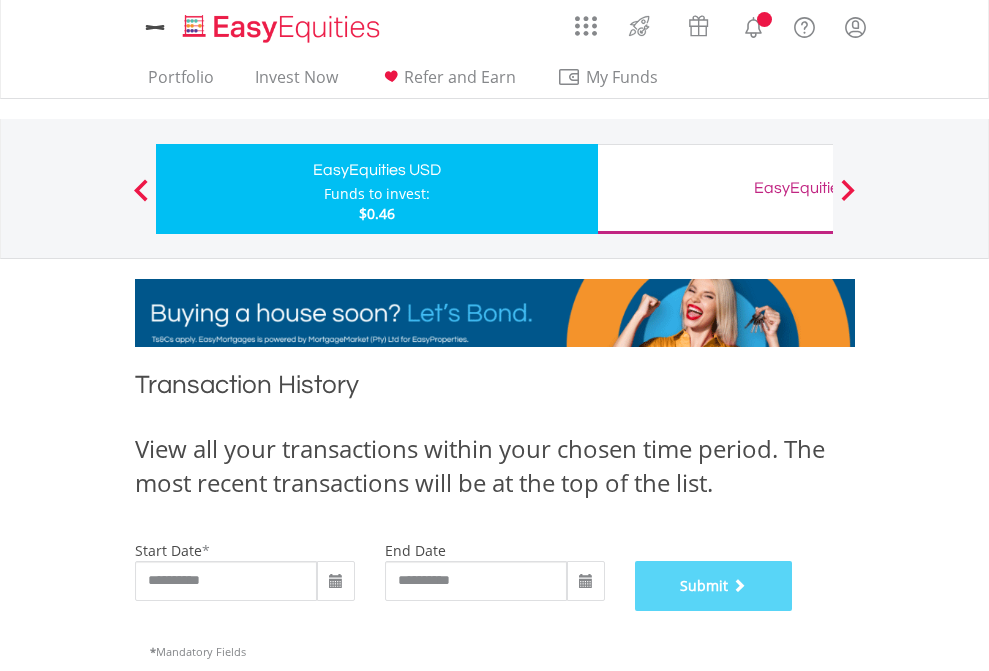 scroll, scrollTop: 811, scrollLeft: 0, axis: vertical 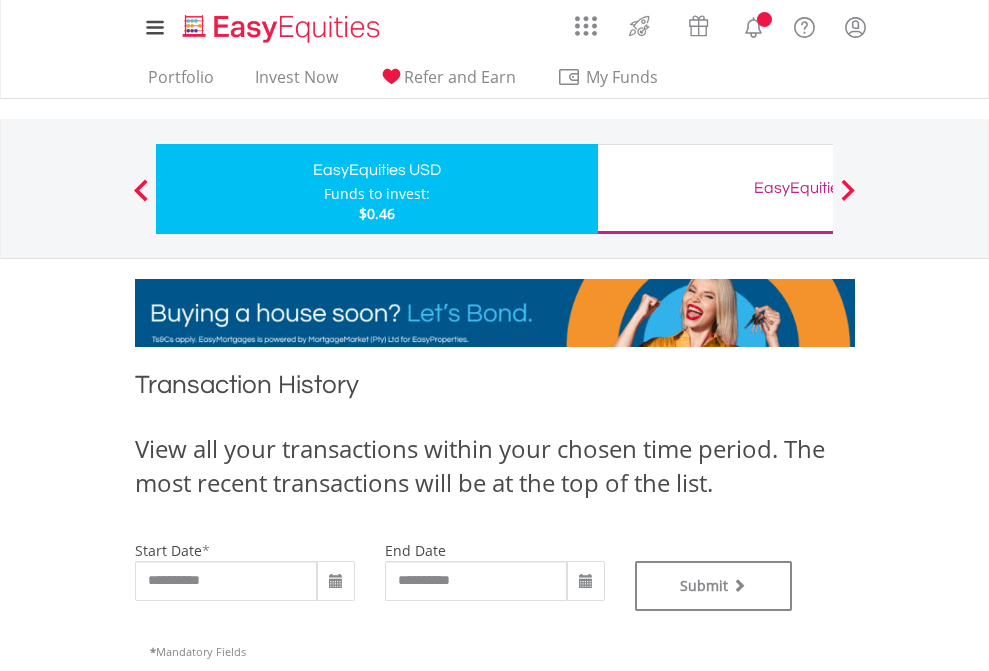 click on "EasyEquities GBP" at bounding box center [818, 188] 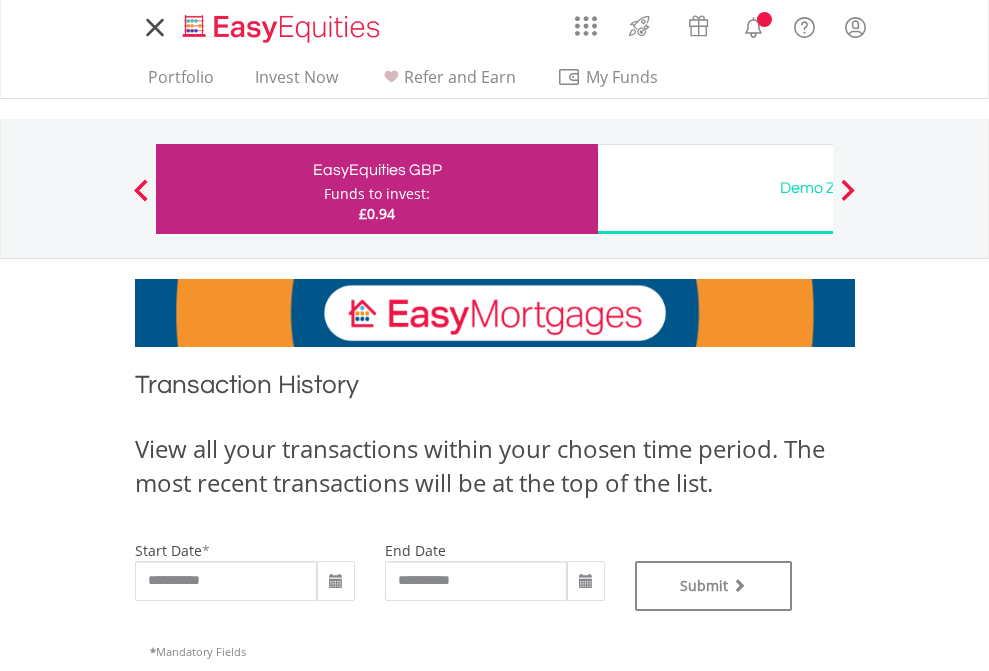 scroll, scrollTop: 0, scrollLeft: 0, axis: both 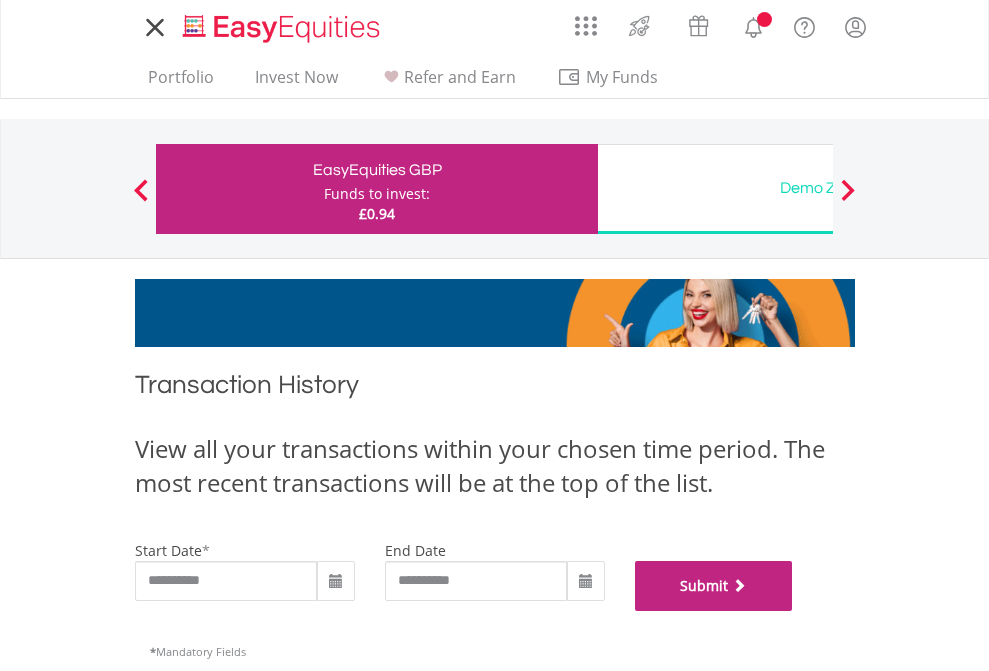 click on "Submit" at bounding box center [714, 586] 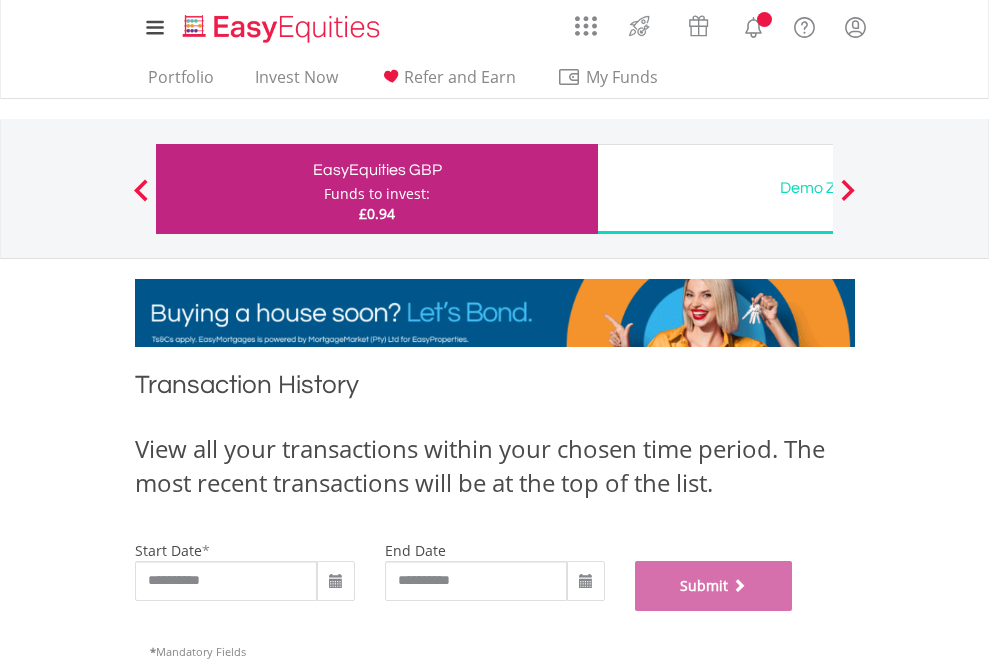 scroll, scrollTop: 811, scrollLeft: 0, axis: vertical 